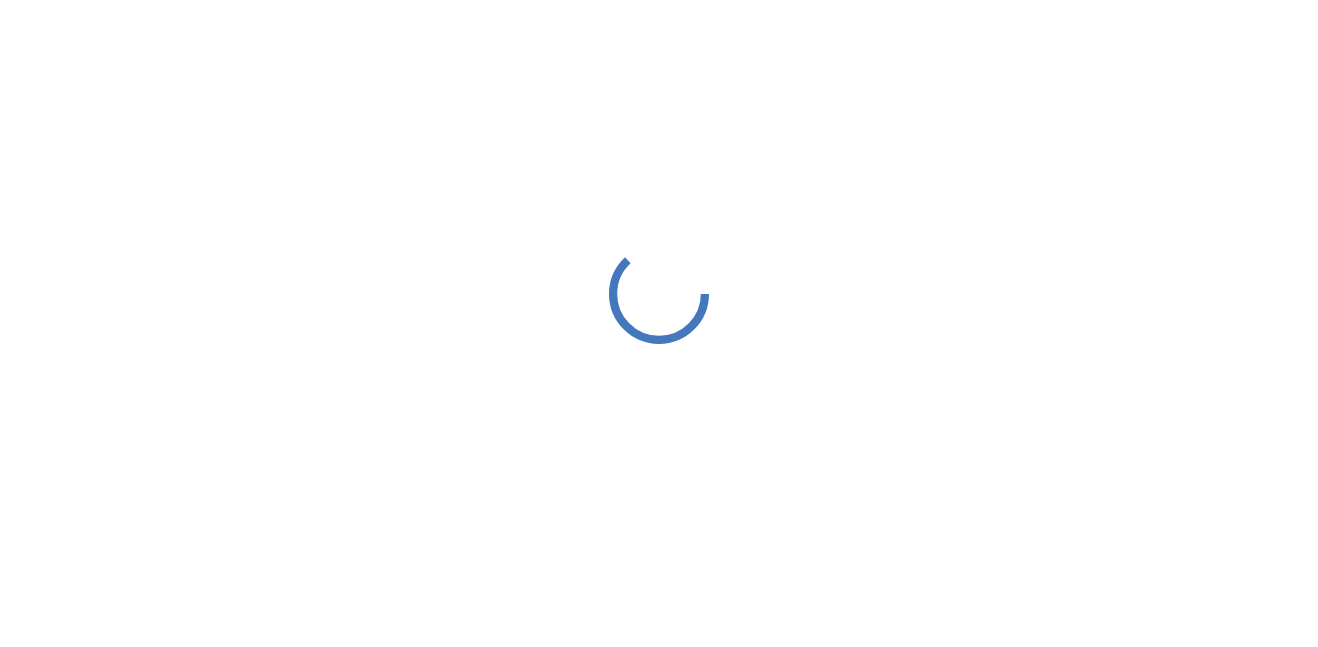 scroll, scrollTop: 0, scrollLeft: 0, axis: both 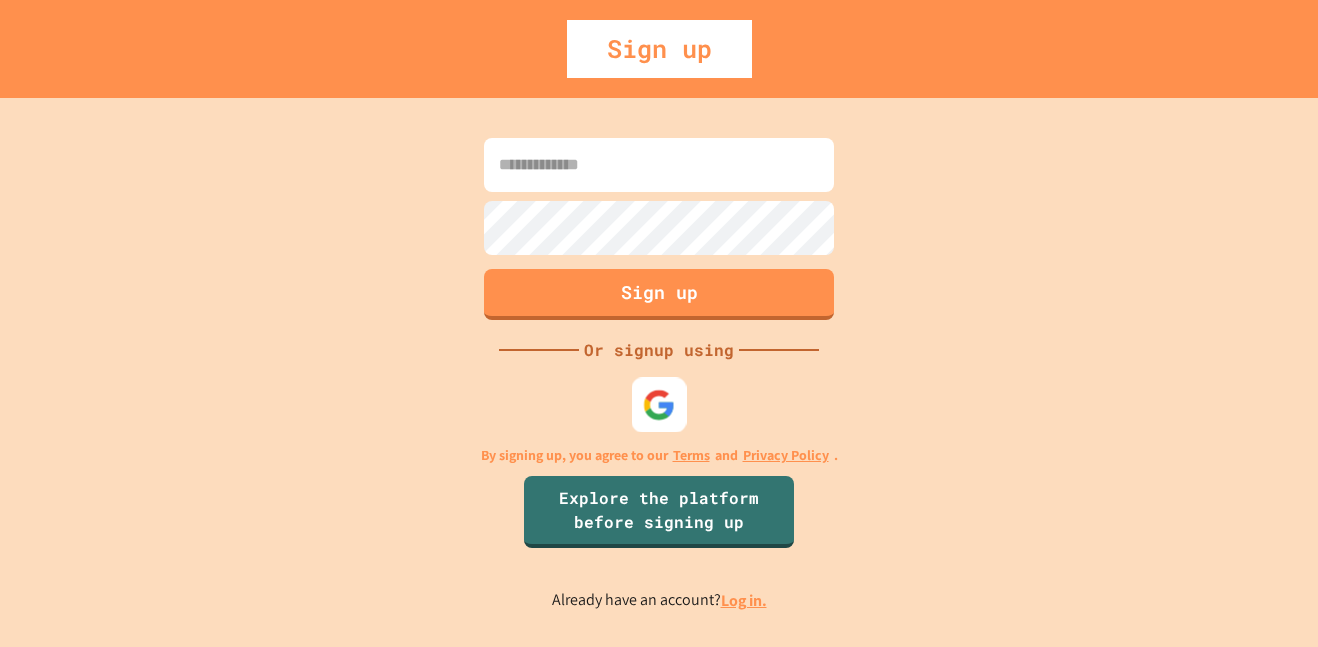 click at bounding box center (659, 404) 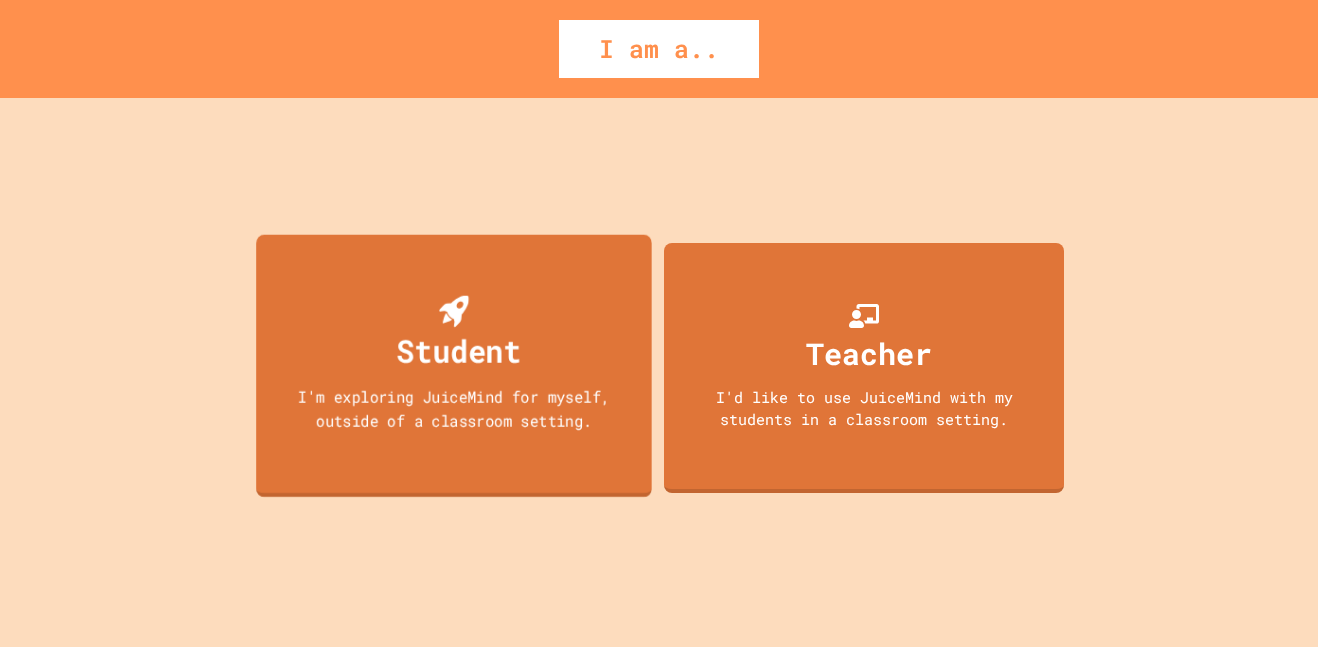 click on "Student I'm exploring JuiceMind for myself, outside of a classroom setting." at bounding box center (454, 365) 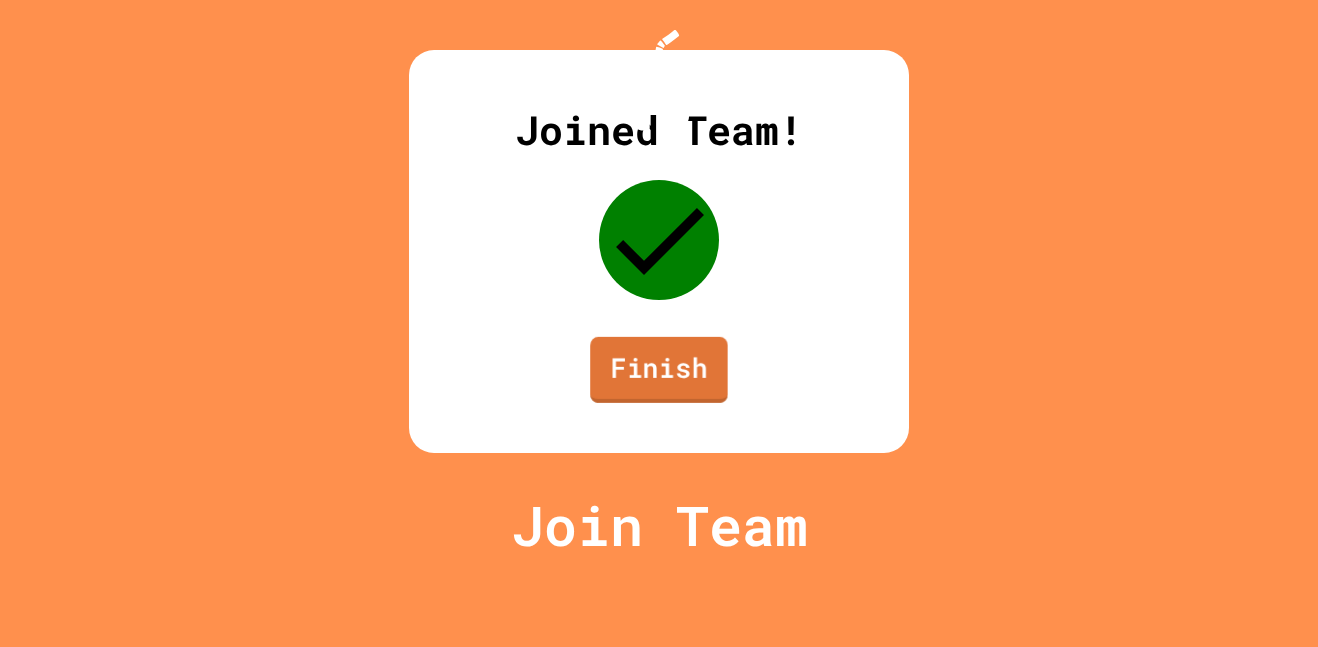 click on "Finish" at bounding box center (659, 370) 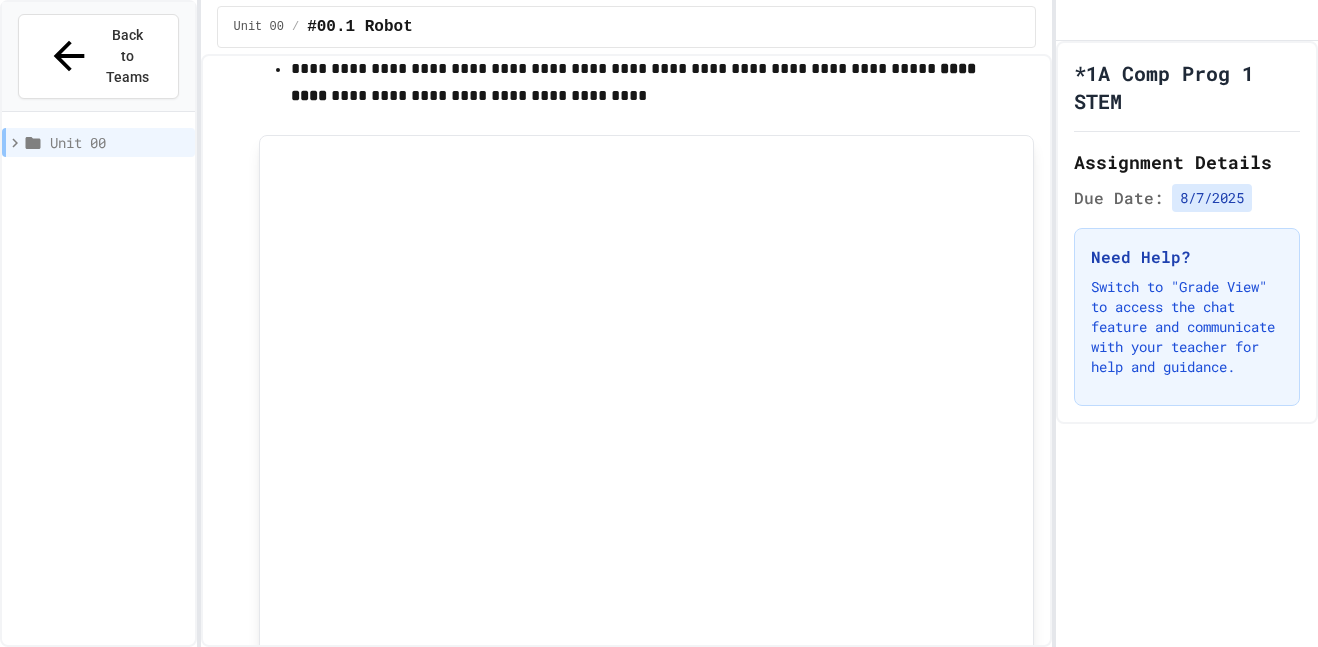 scroll, scrollTop: 0, scrollLeft: 0, axis: both 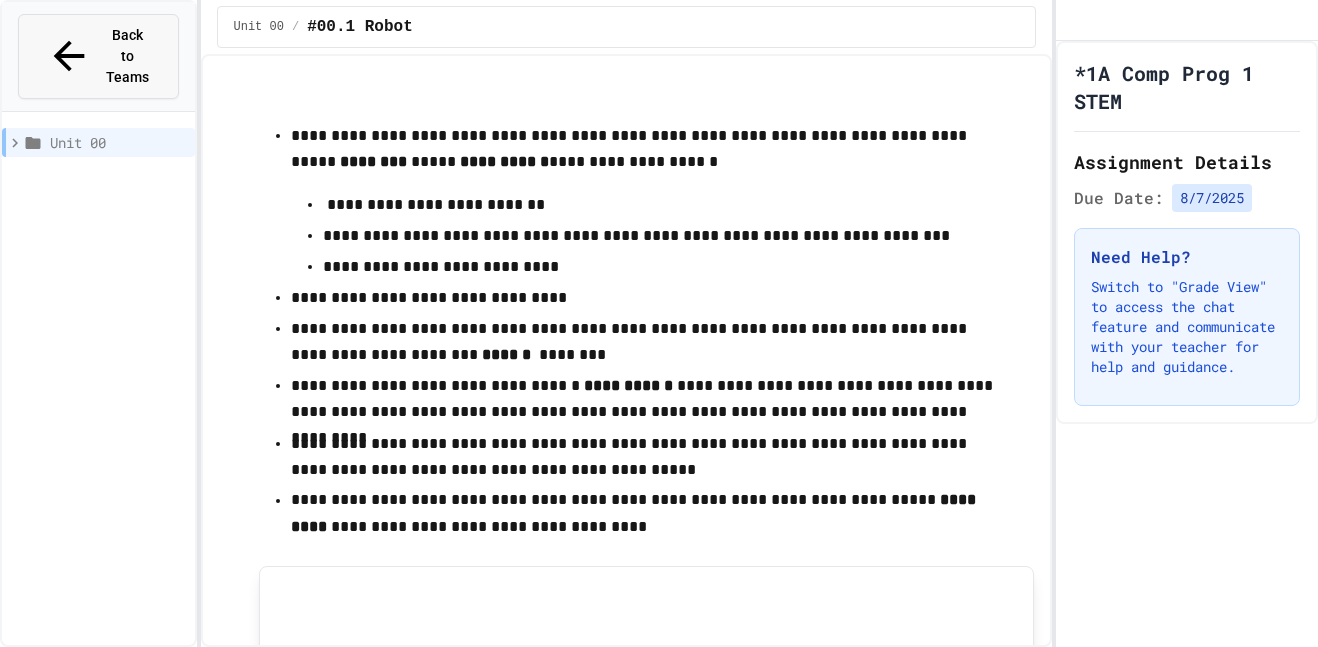click 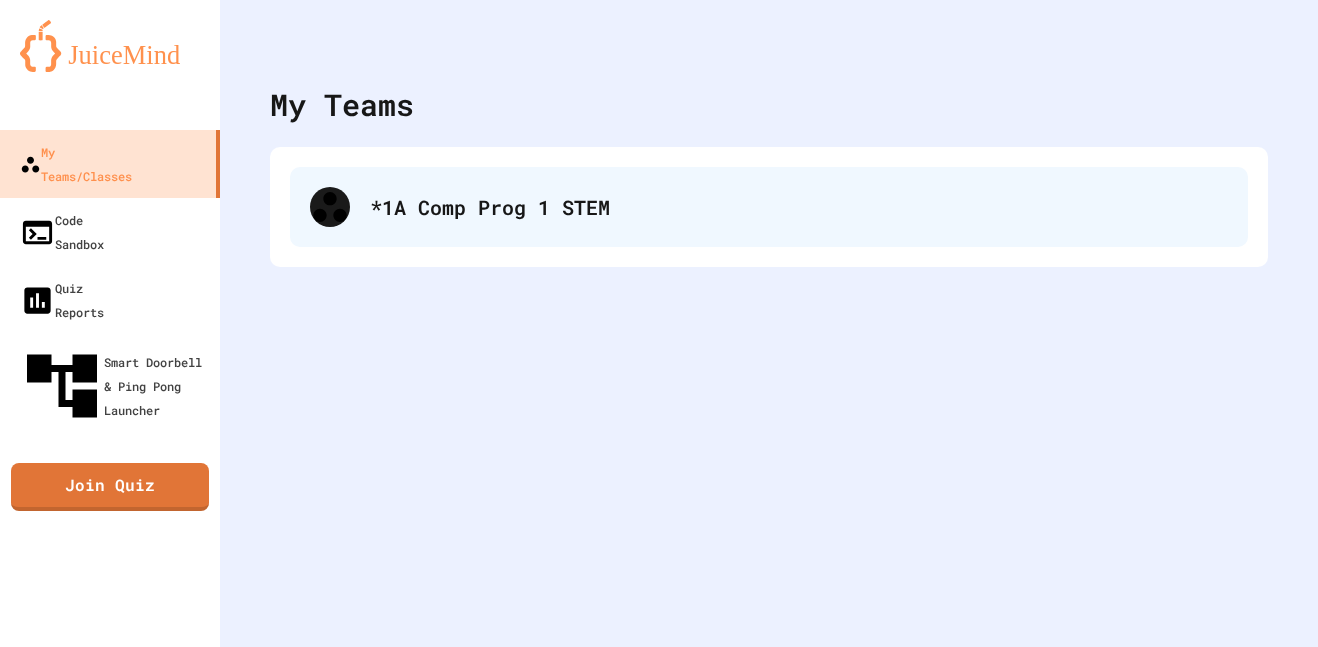 click on "*1A Comp Prog 1 STEM" at bounding box center (769, 207) 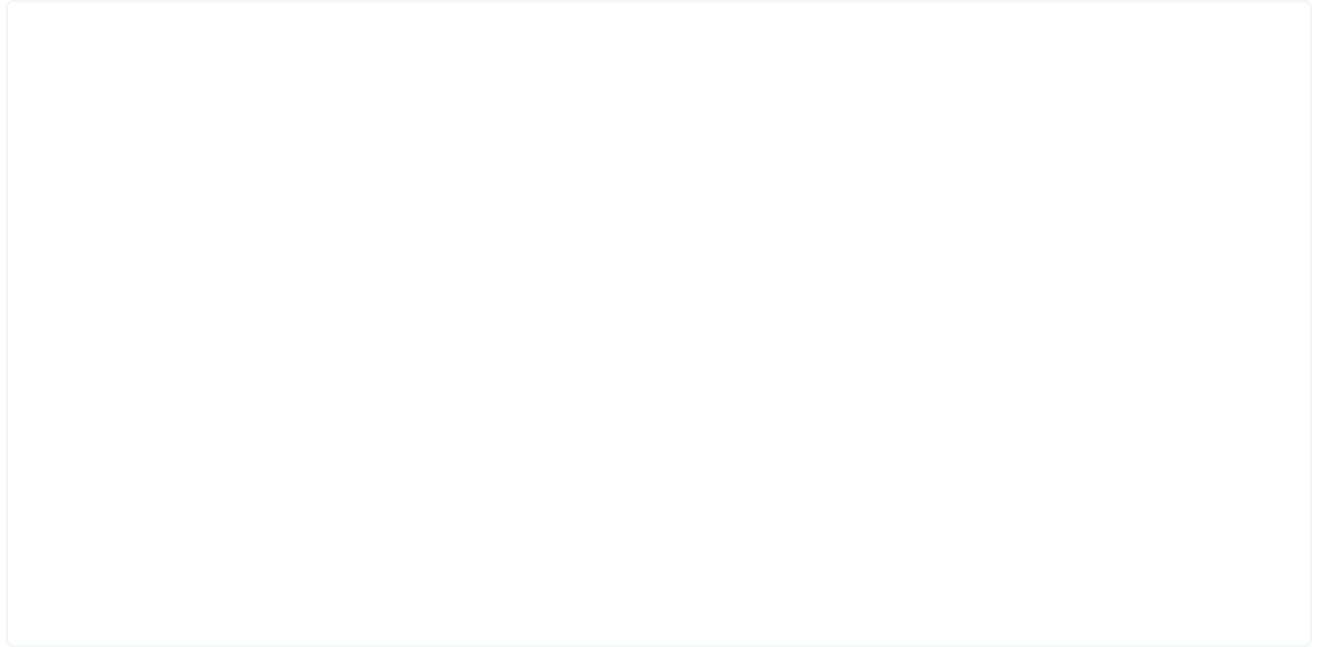 click at bounding box center [659, 323] 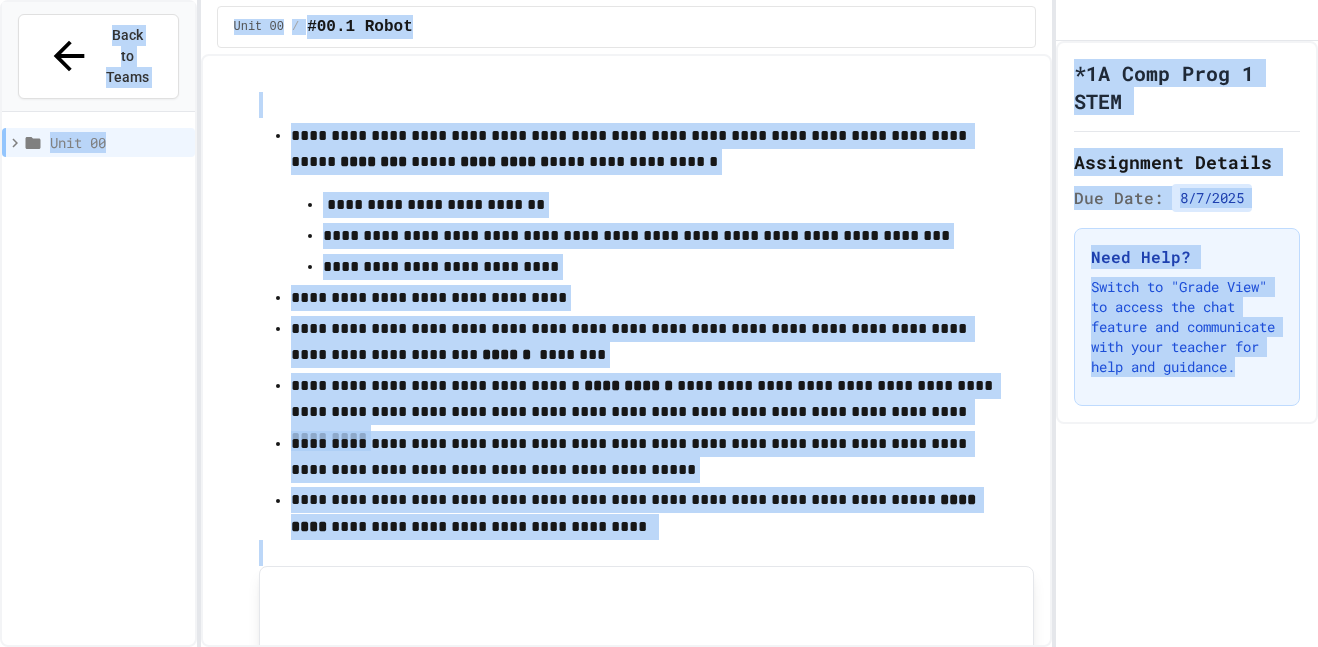 click on "Unit 00" at bounding box center [98, 399] 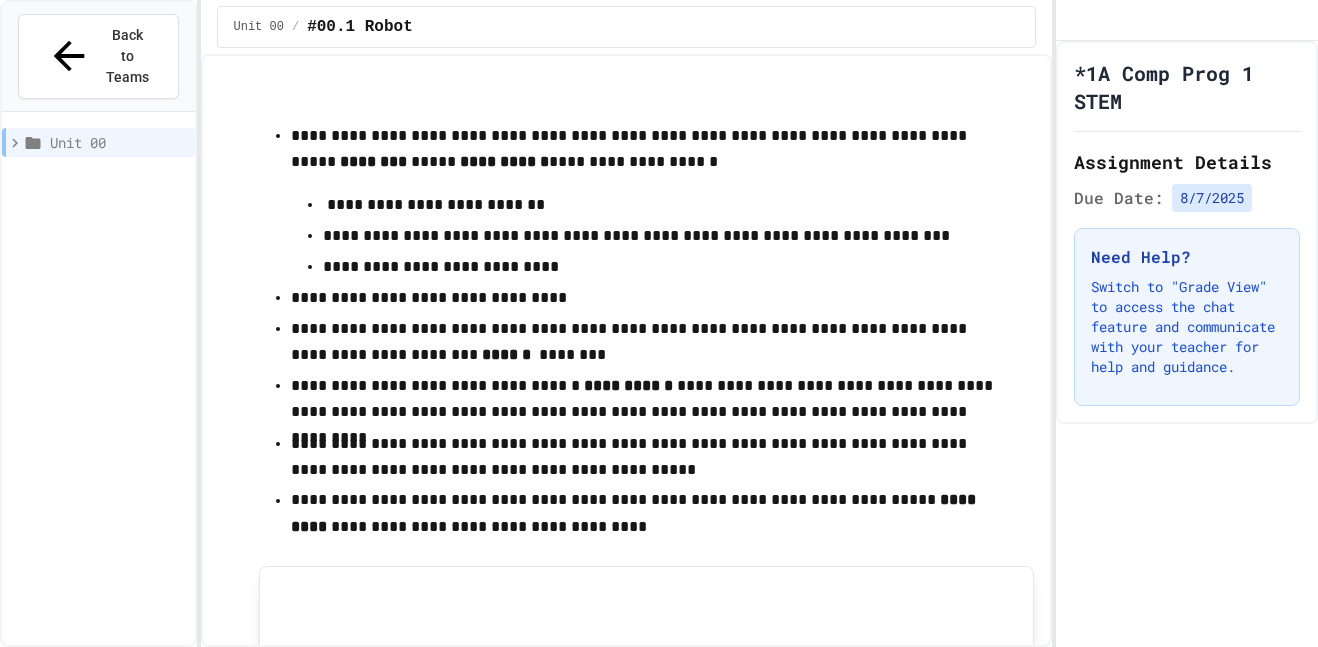 click on "**********" at bounding box center [627, 1429] 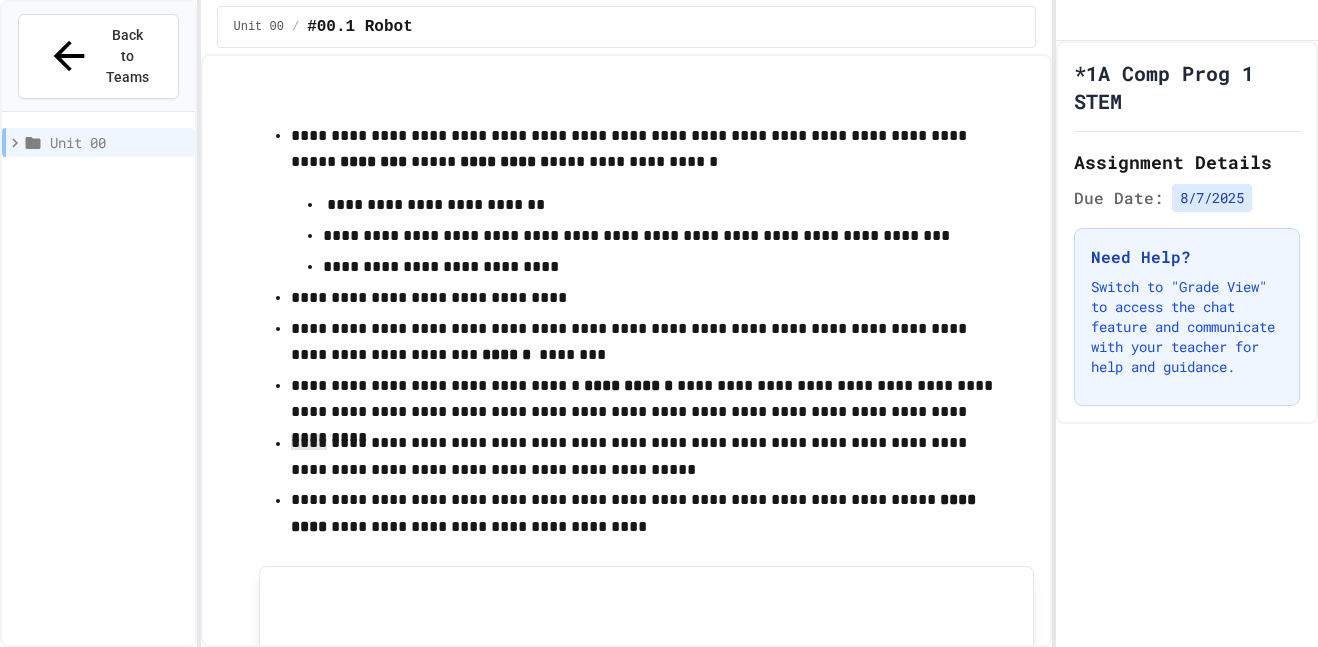 click on "**********" at bounding box center [627, 1429] 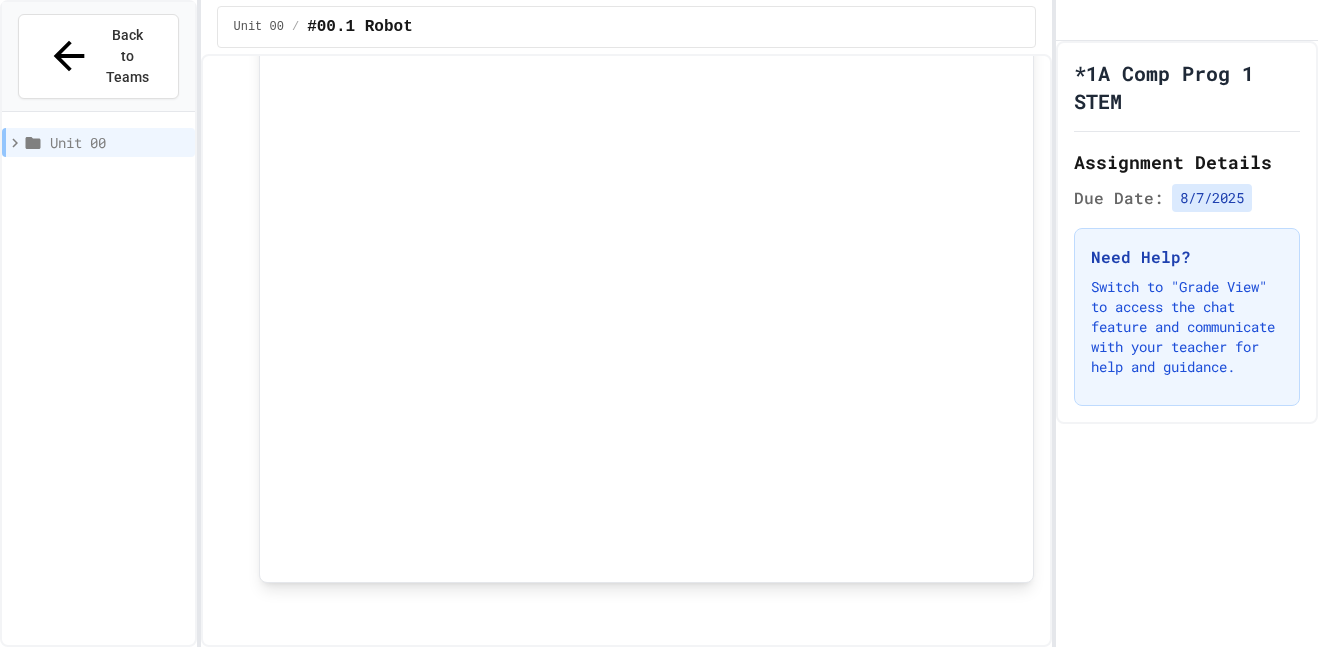 scroll, scrollTop: 0, scrollLeft: 0, axis: both 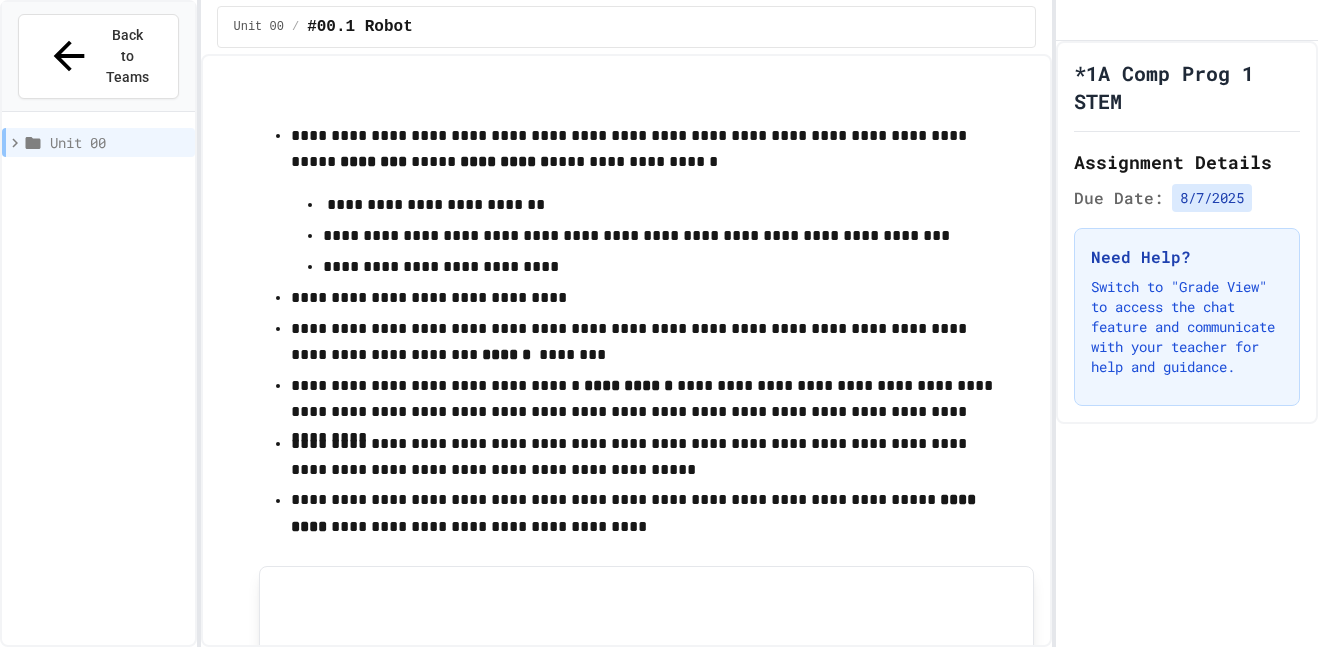 click on "**********" at bounding box center [627, 1429] 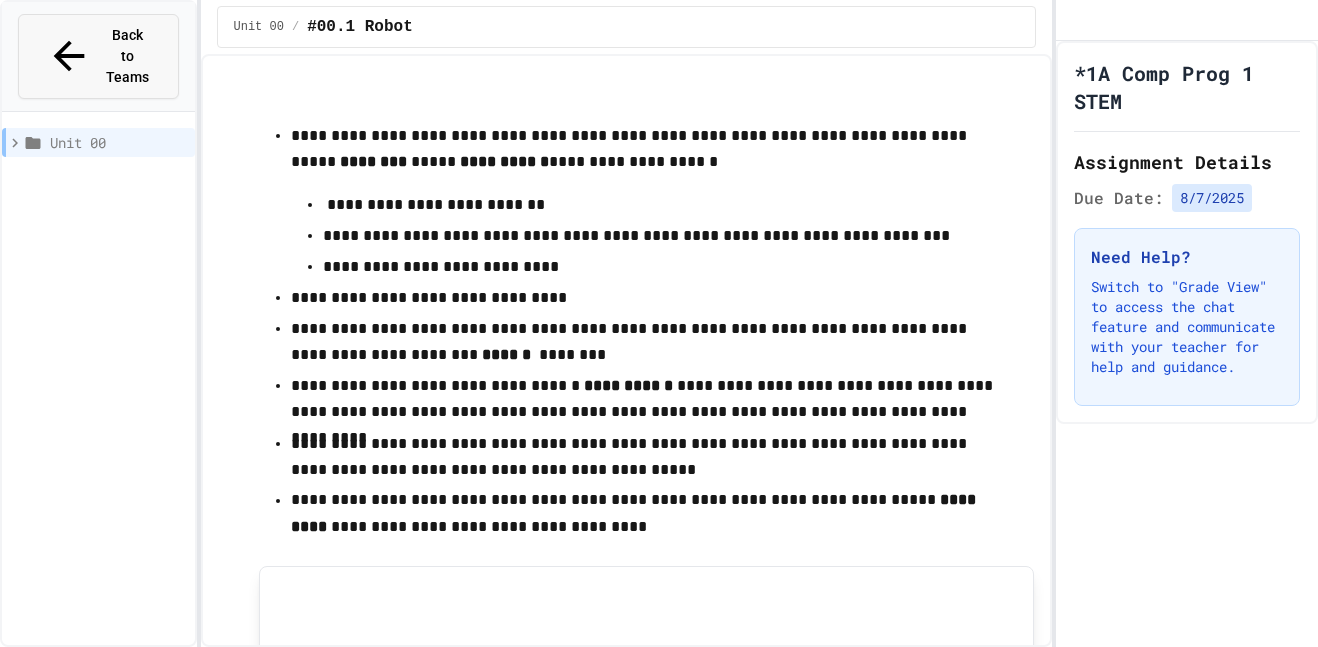click on "Back to Teams" at bounding box center (98, 56) 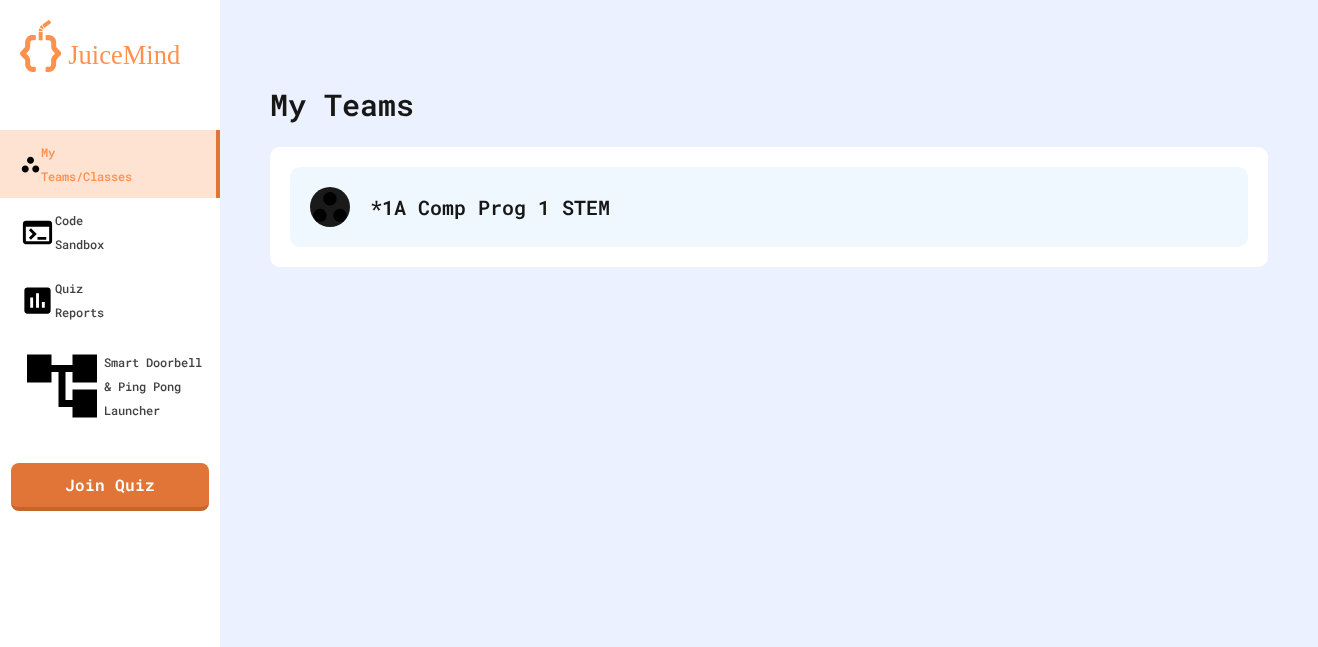 click on "*1A Comp Prog 1 STEM" at bounding box center (769, 207) 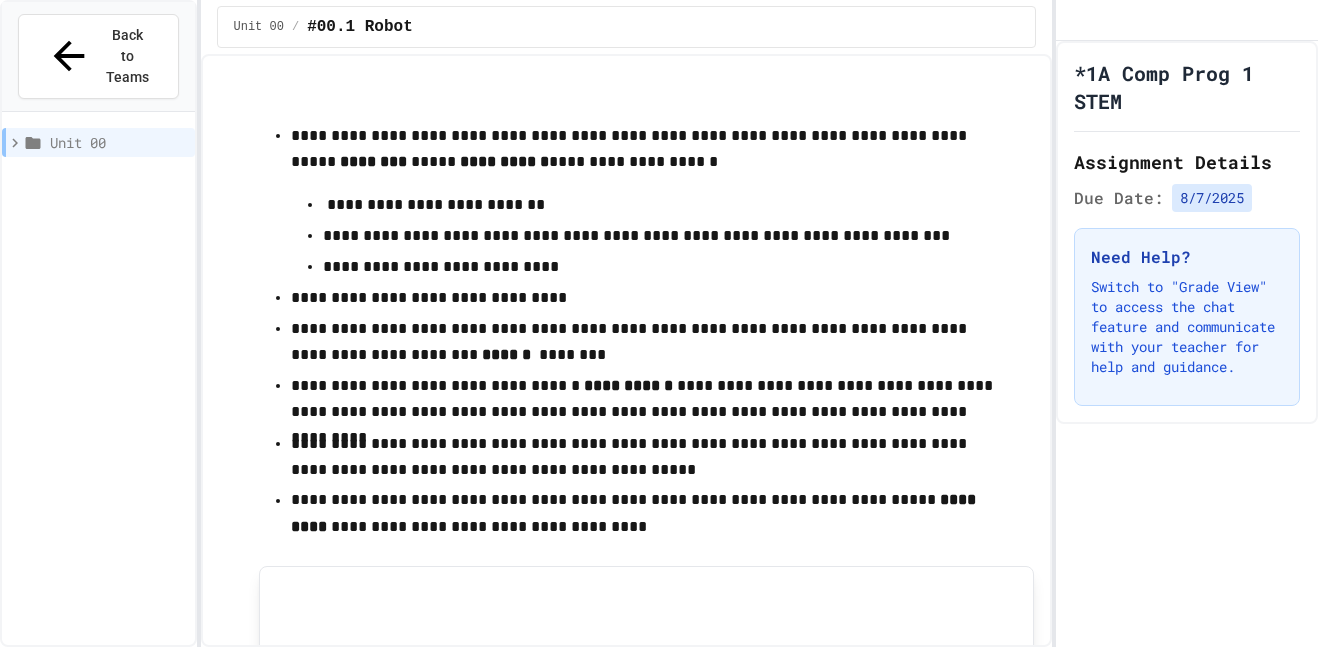 click on "Unit 00 / #00.1 Robot" at bounding box center [627, 27] 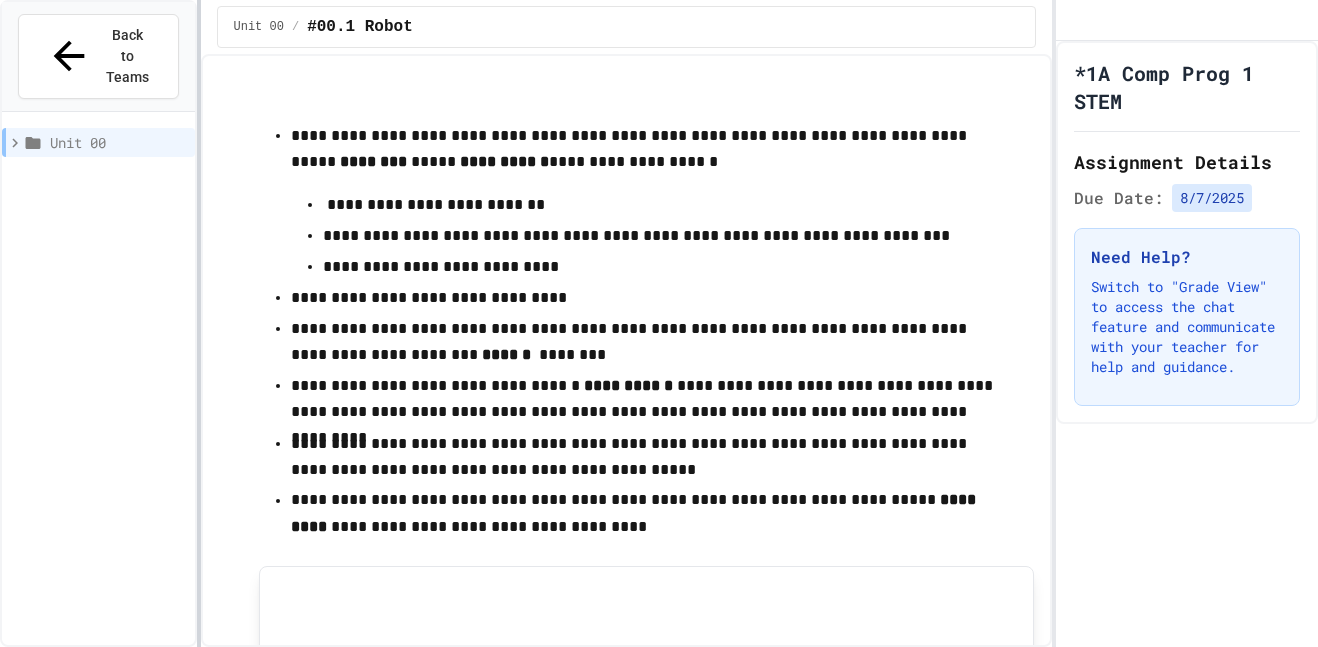 click at bounding box center (199, 323) 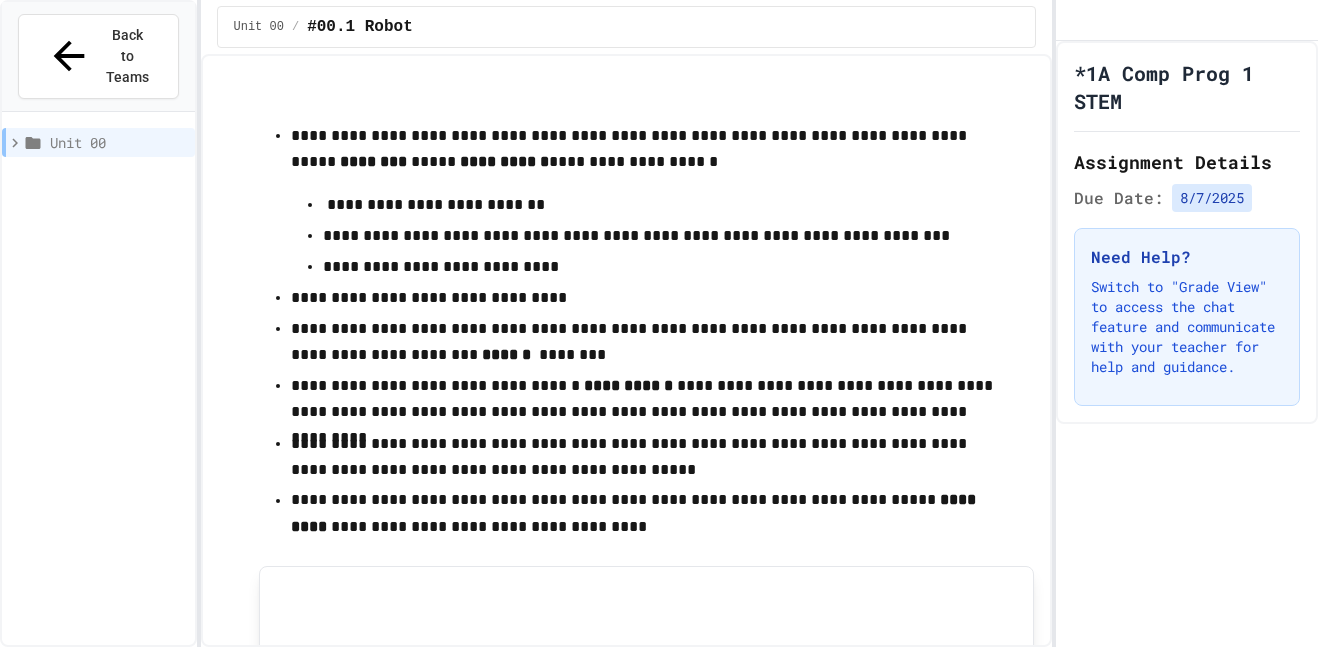 scroll, scrollTop: 132, scrollLeft: 0, axis: vertical 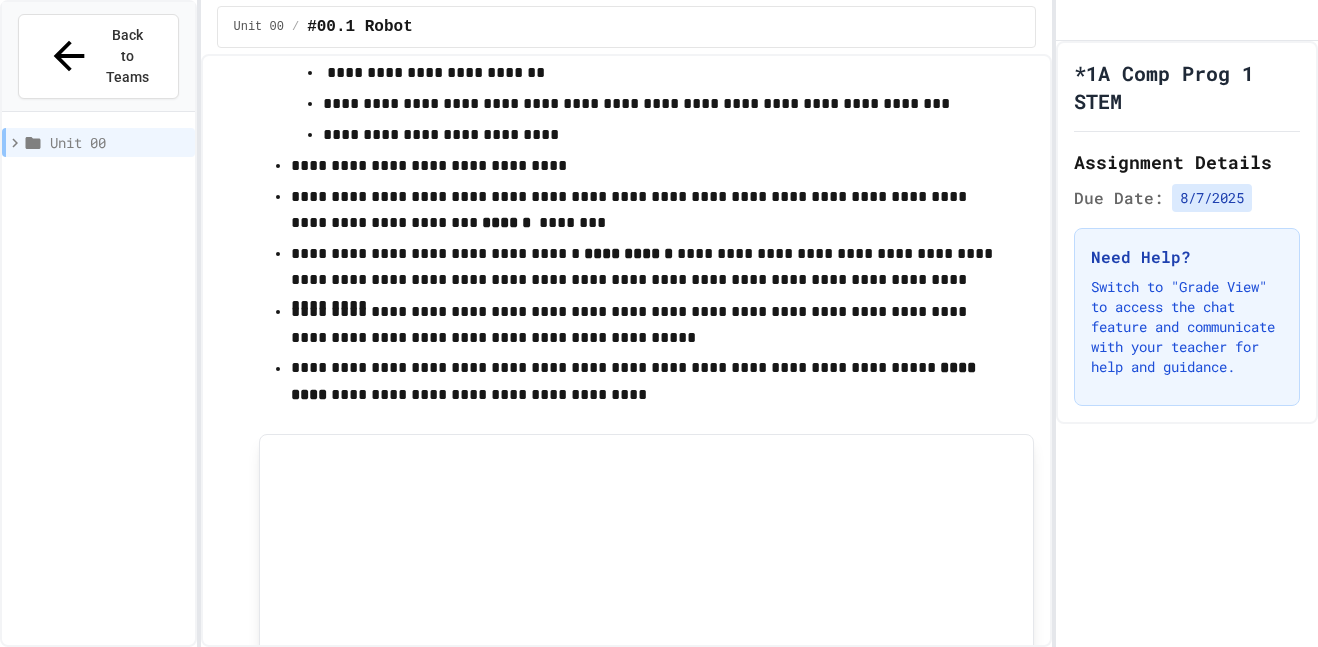 click on "**********" at bounding box center [647, 210] 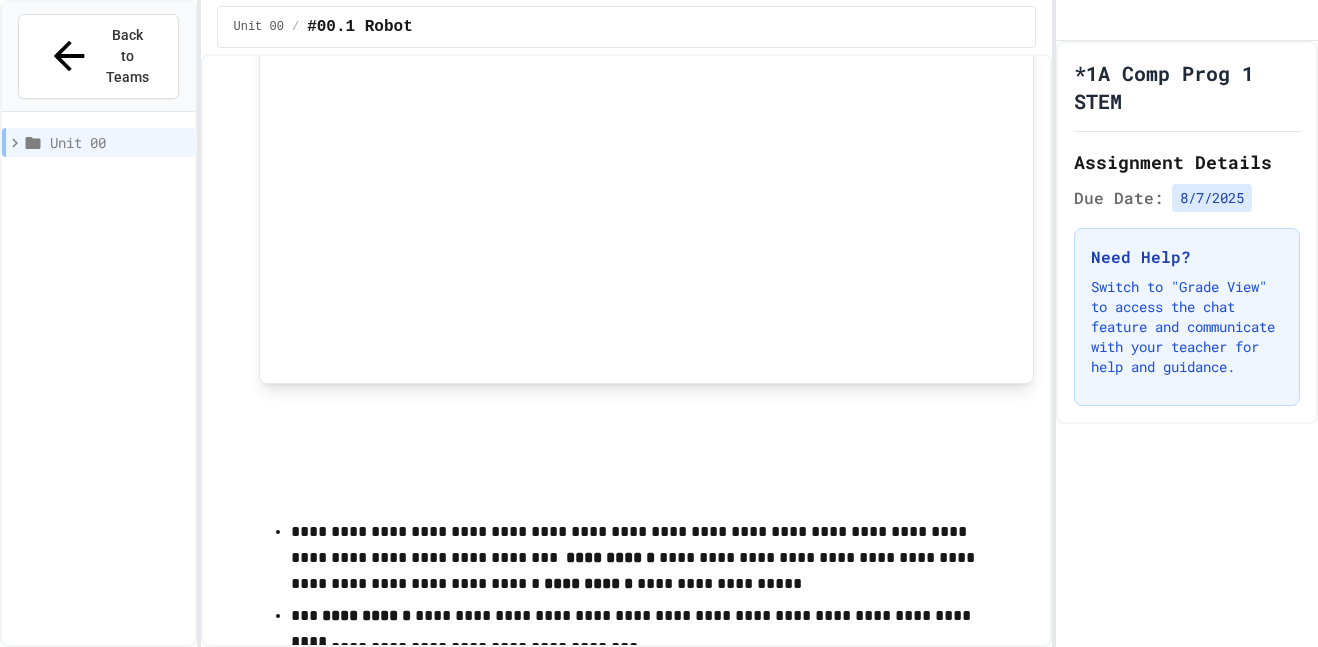 scroll, scrollTop: 0, scrollLeft: 0, axis: both 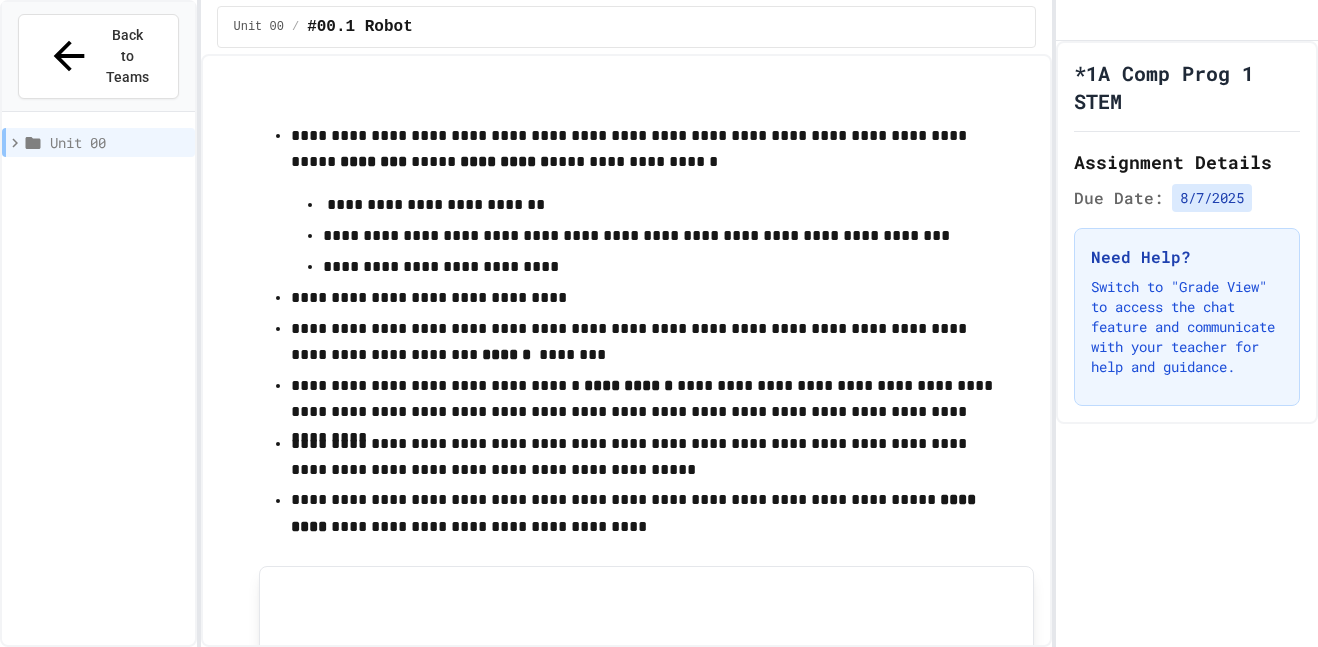 click on "**********" at bounding box center [647, 342] 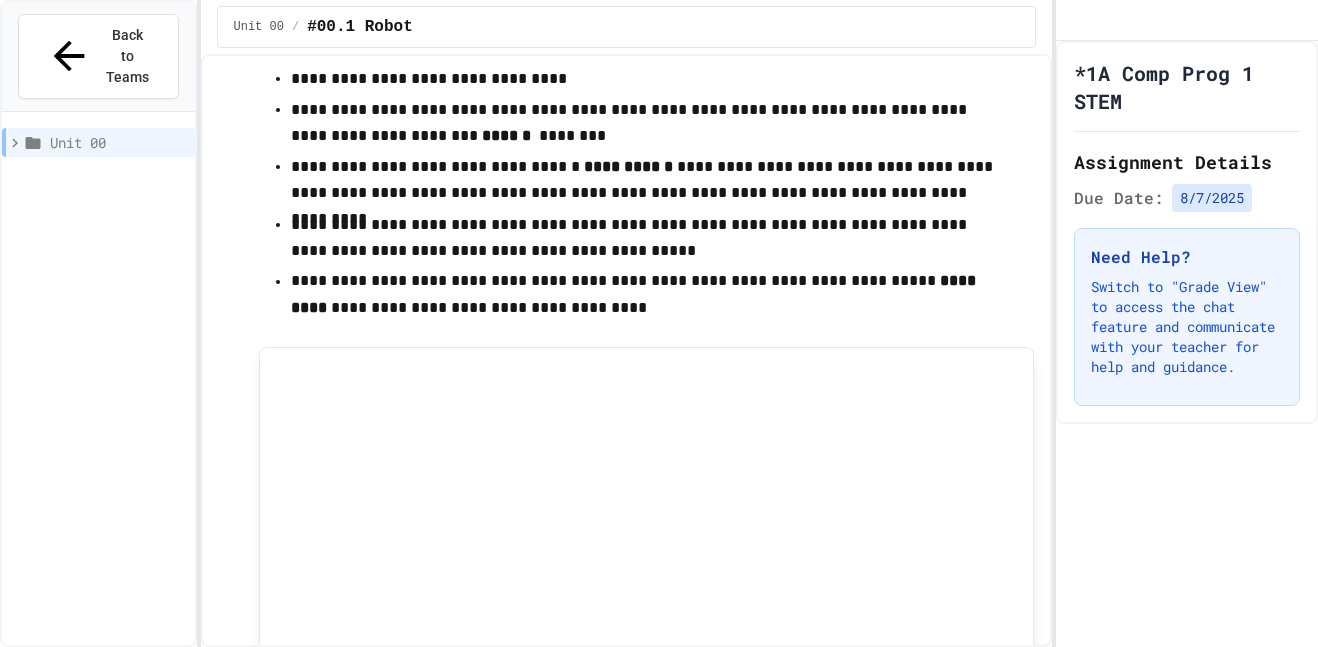 scroll, scrollTop: 0, scrollLeft: 0, axis: both 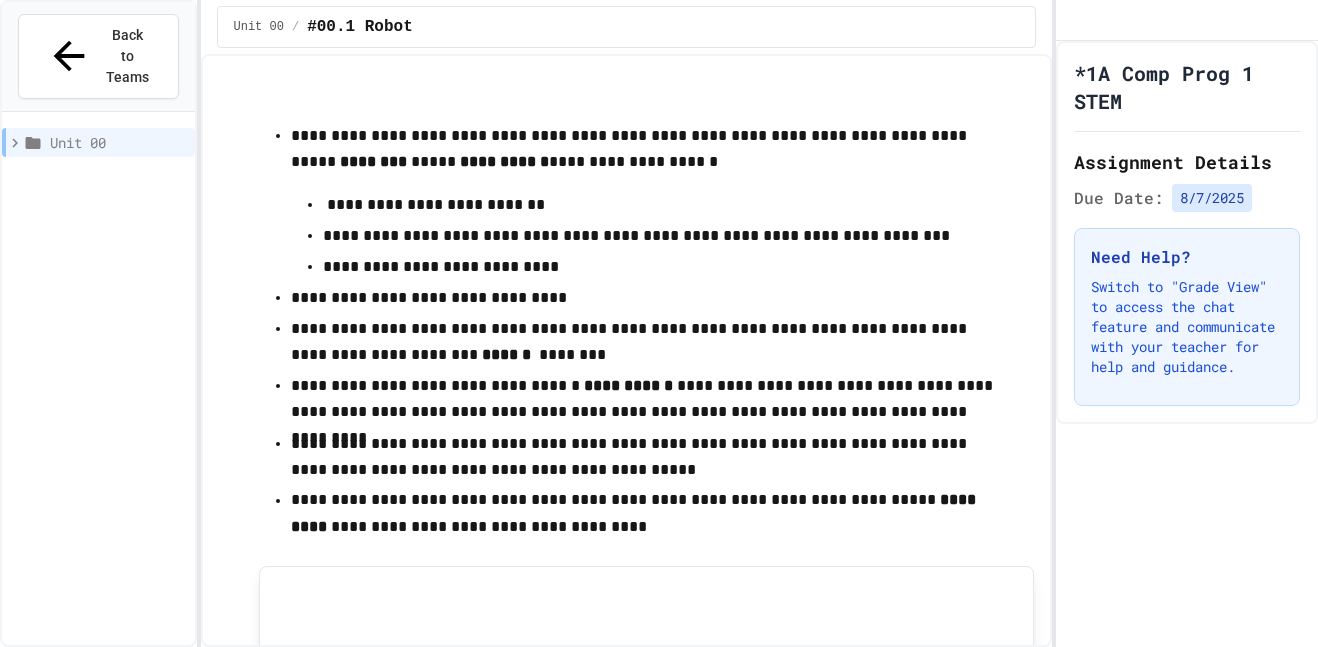 click on "**********" at bounding box center (627, 350) 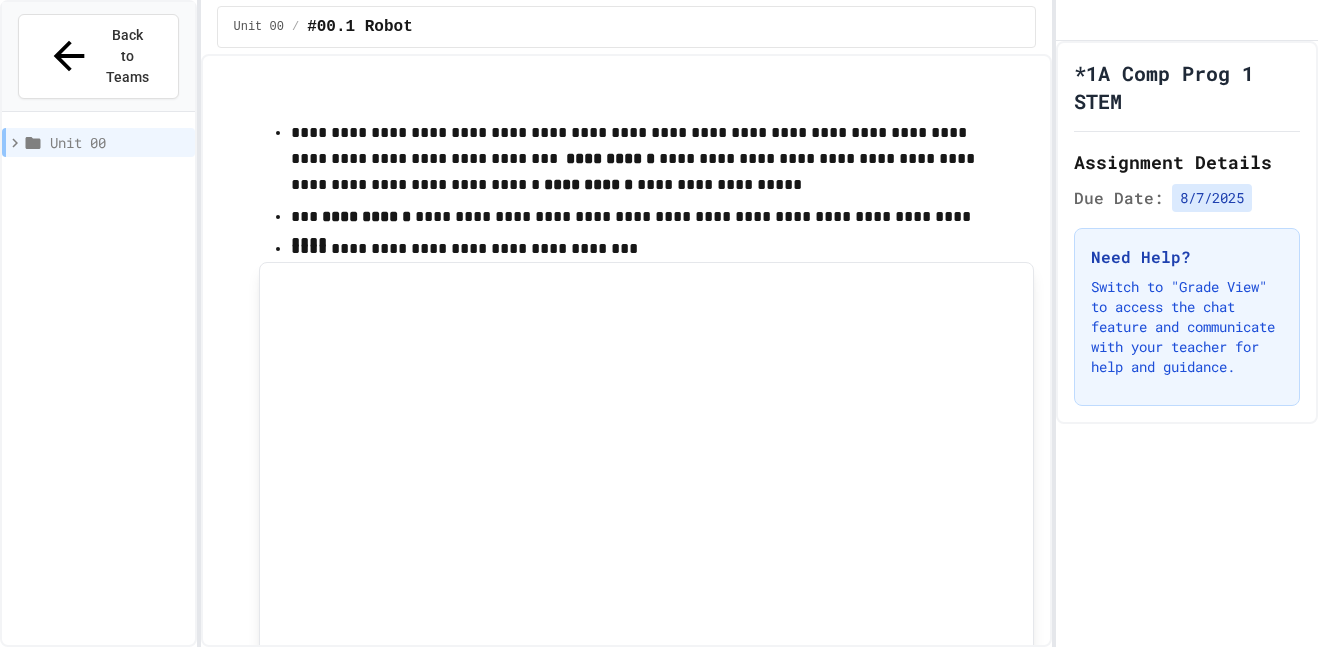 scroll, scrollTop: 1159, scrollLeft: 0, axis: vertical 